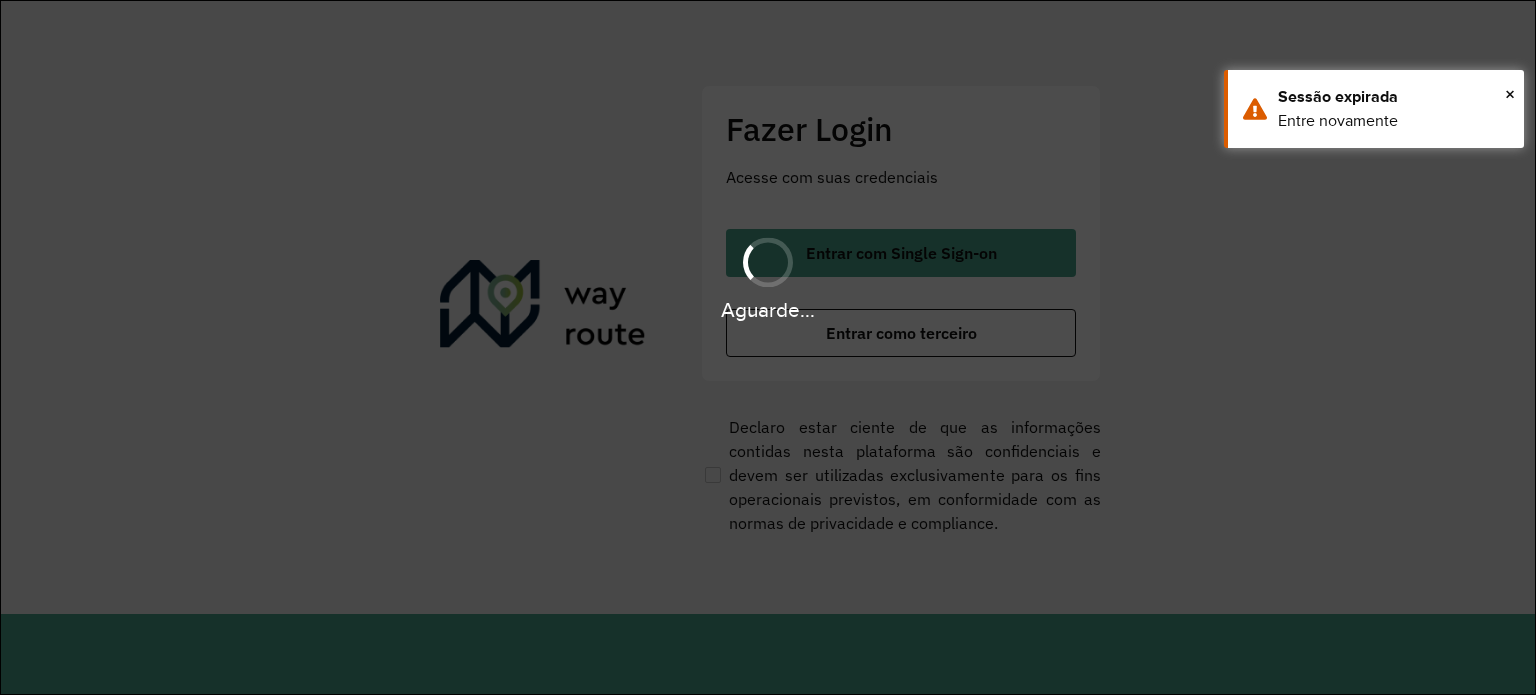 scroll, scrollTop: 0, scrollLeft: 0, axis: both 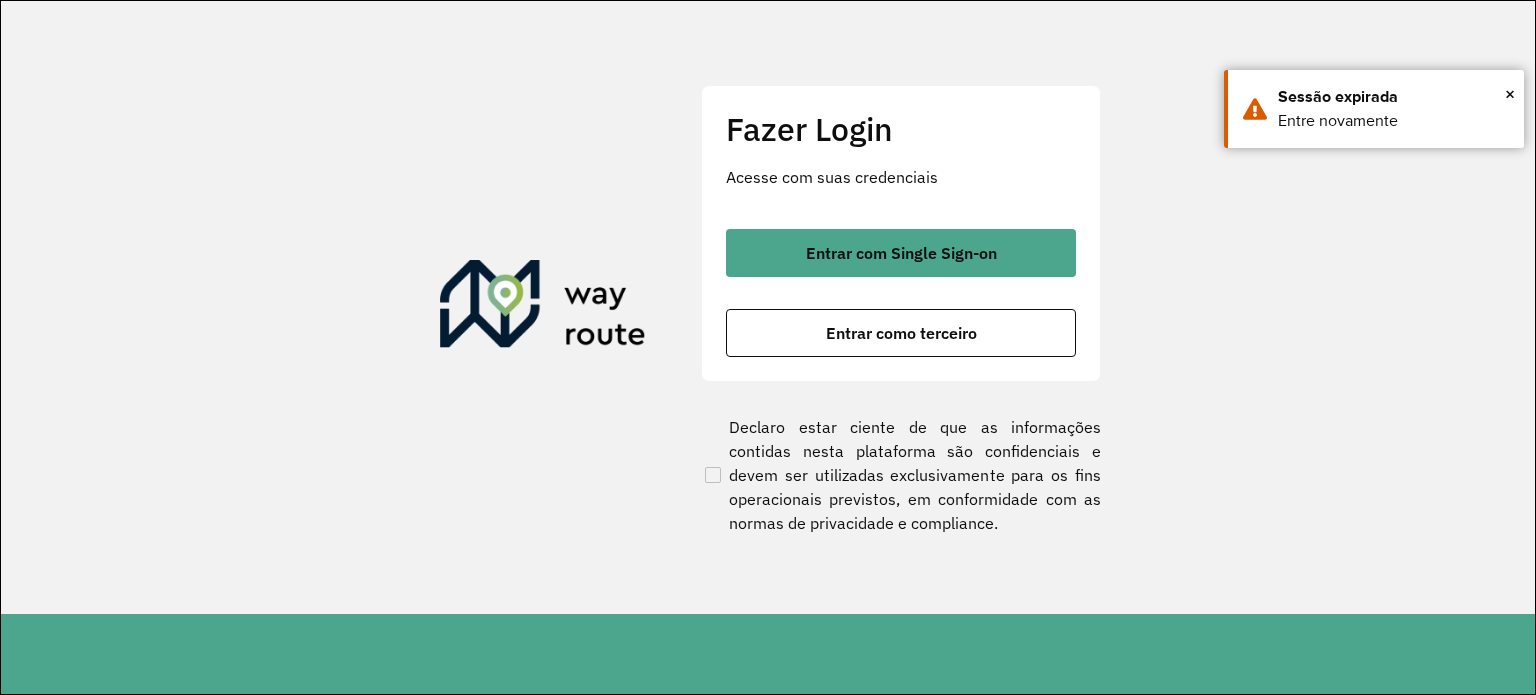 click on "Fazer Login Acesse com suas credenciais    Entrar com Single Sign-on    Entrar como terceiro" 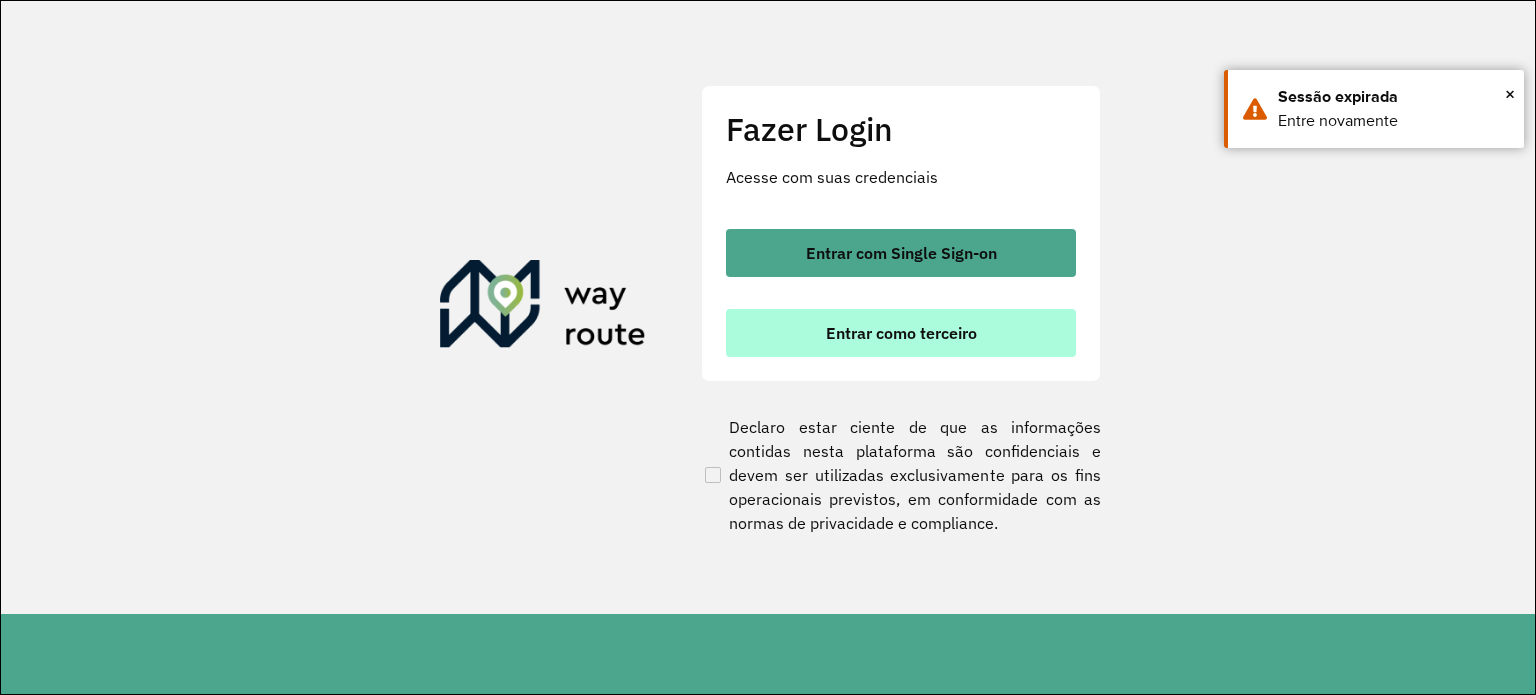 click on "Entrar como terceiro" at bounding box center [901, 333] 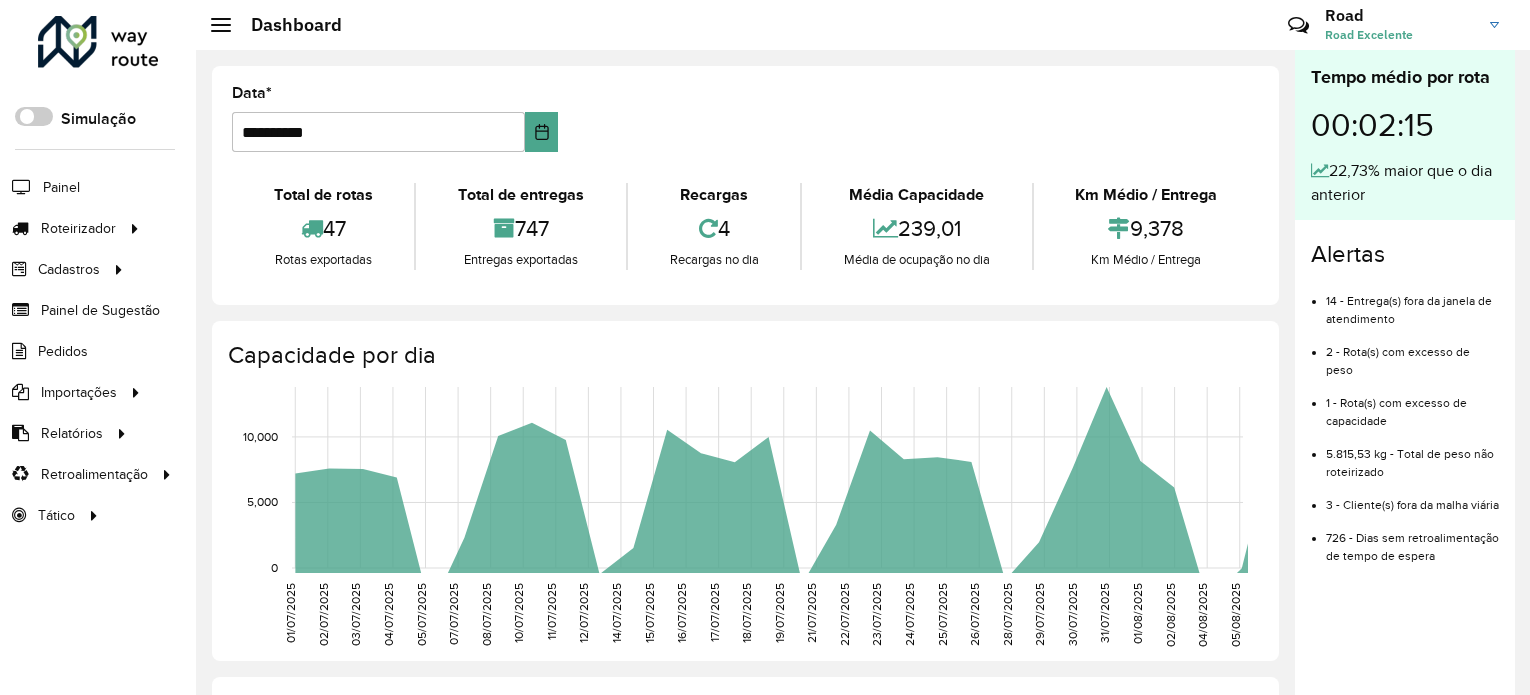 scroll, scrollTop: 0, scrollLeft: 0, axis: both 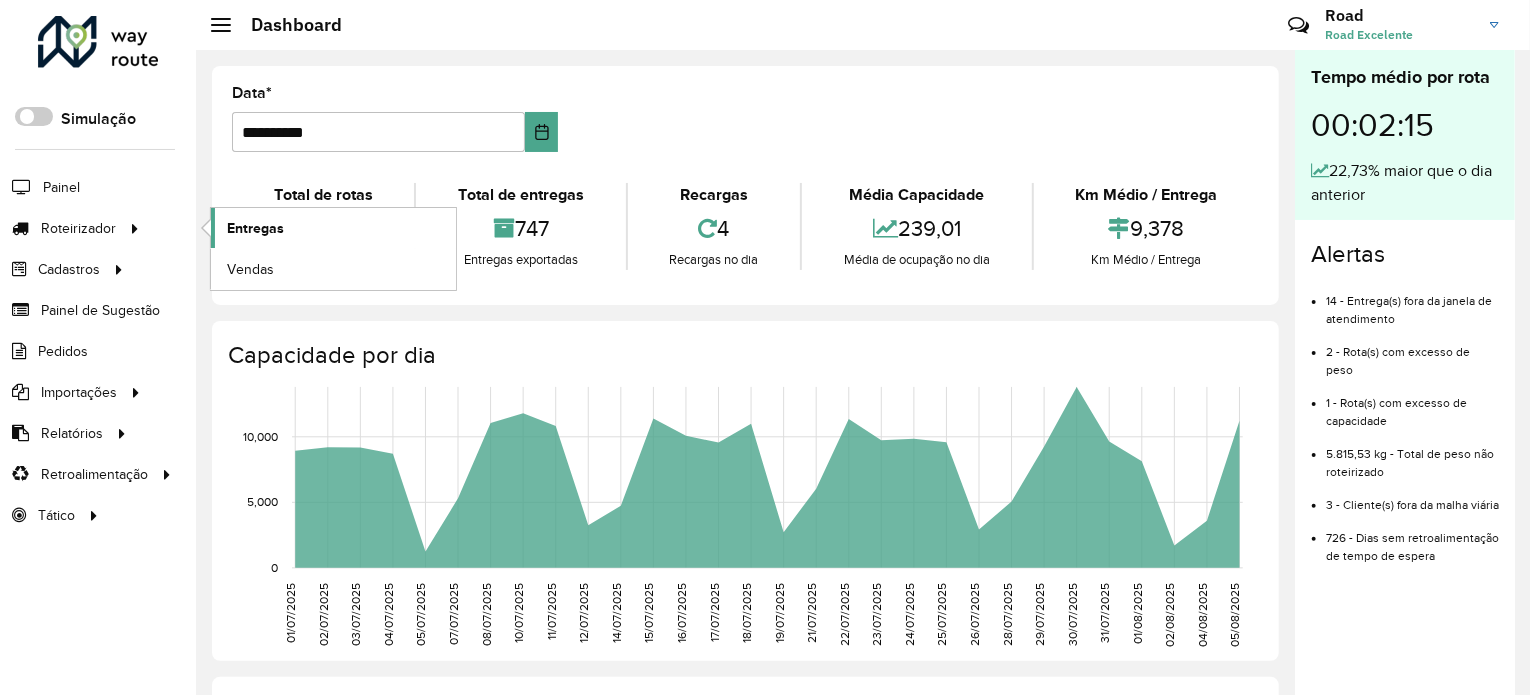 click on "Entregas" 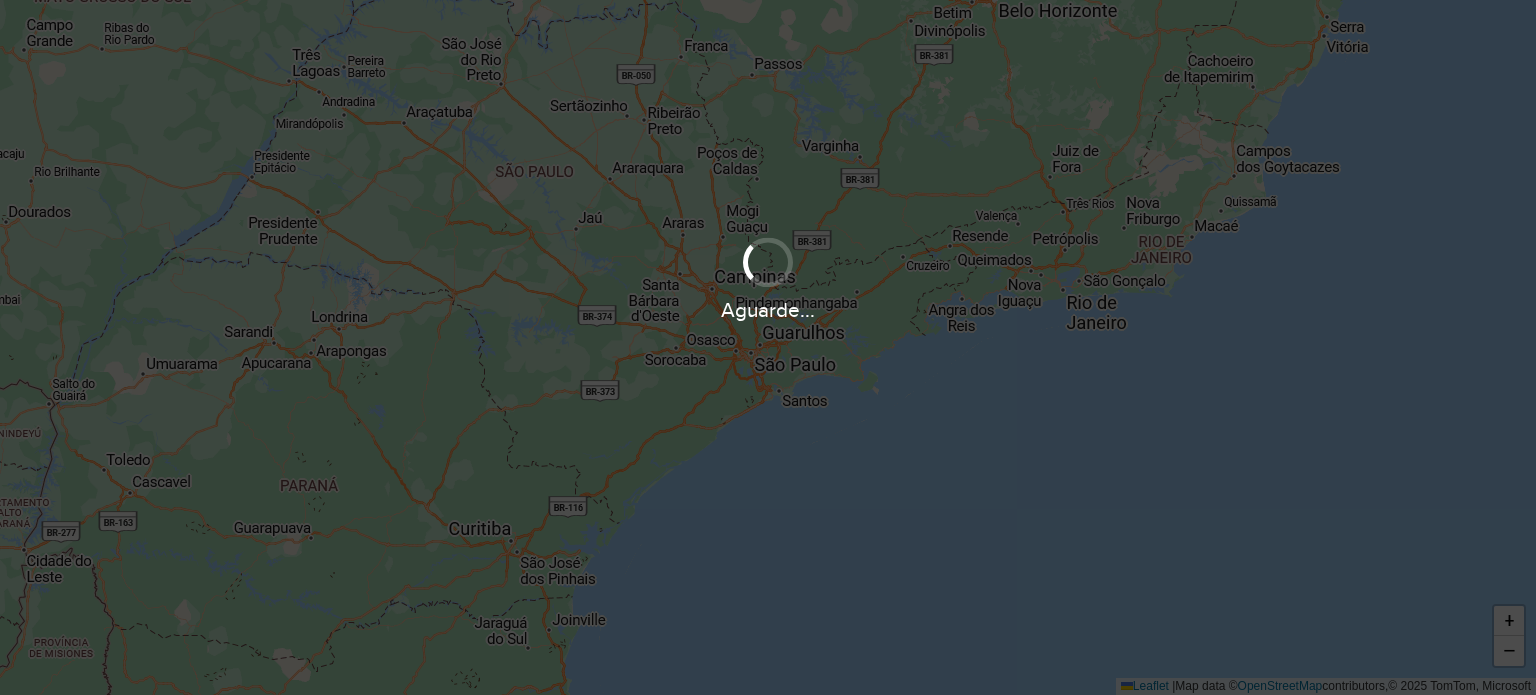 scroll, scrollTop: 0, scrollLeft: 0, axis: both 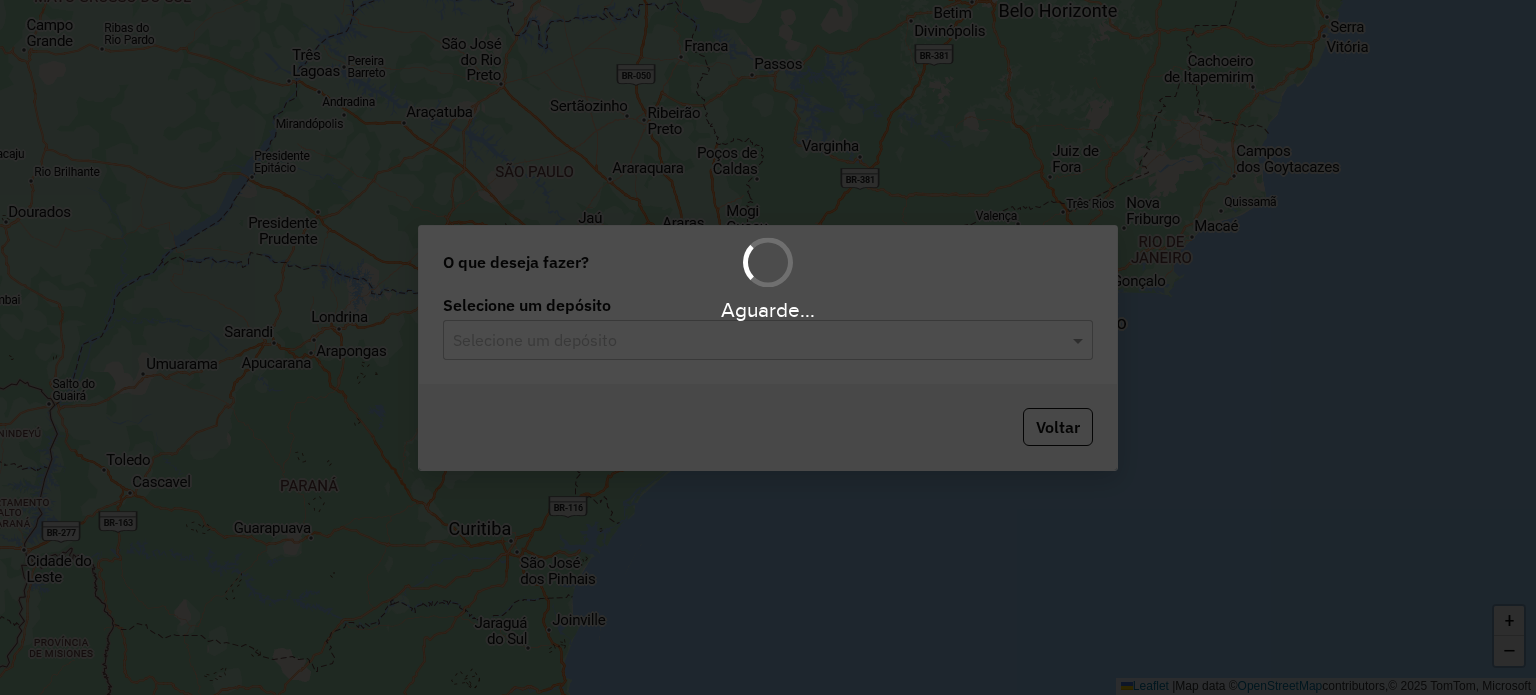 click on "Selecione um depósito" 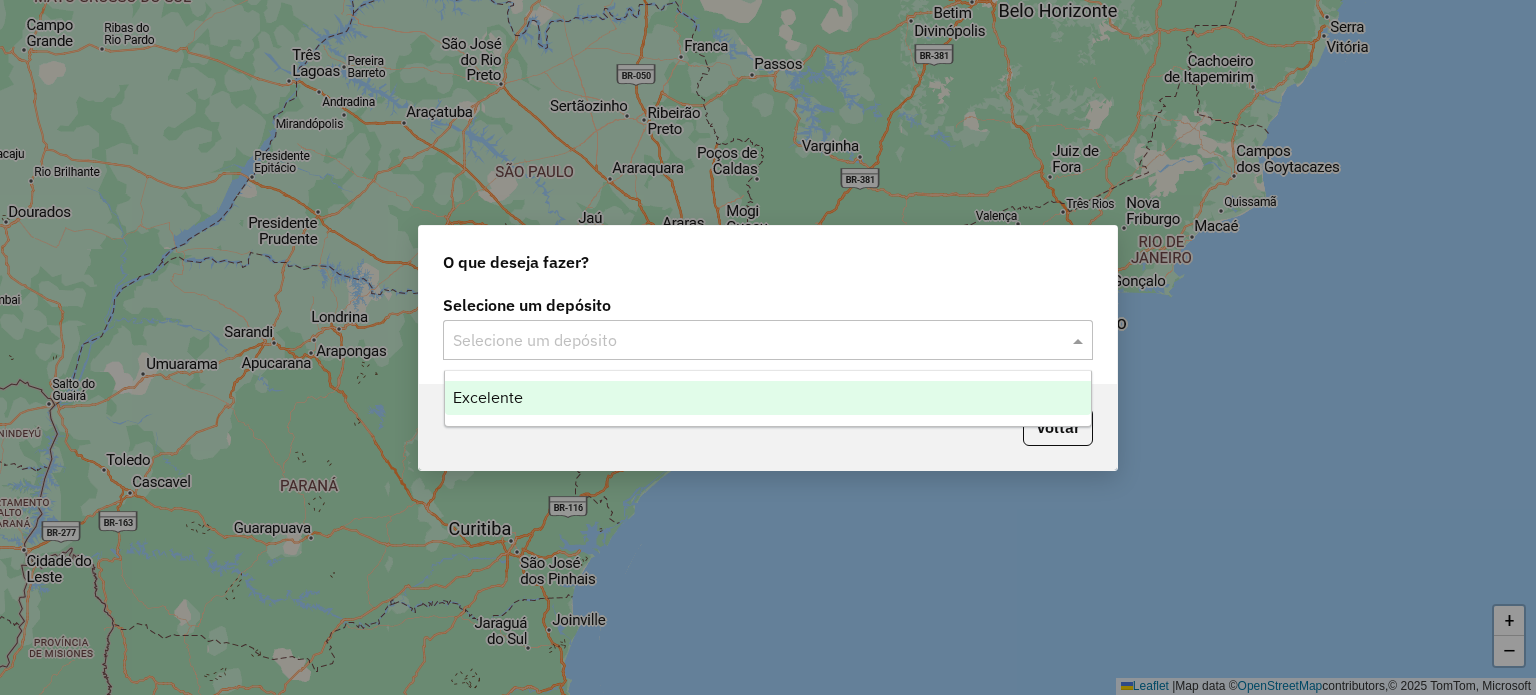 click on "Excelente" at bounding box center [768, 398] 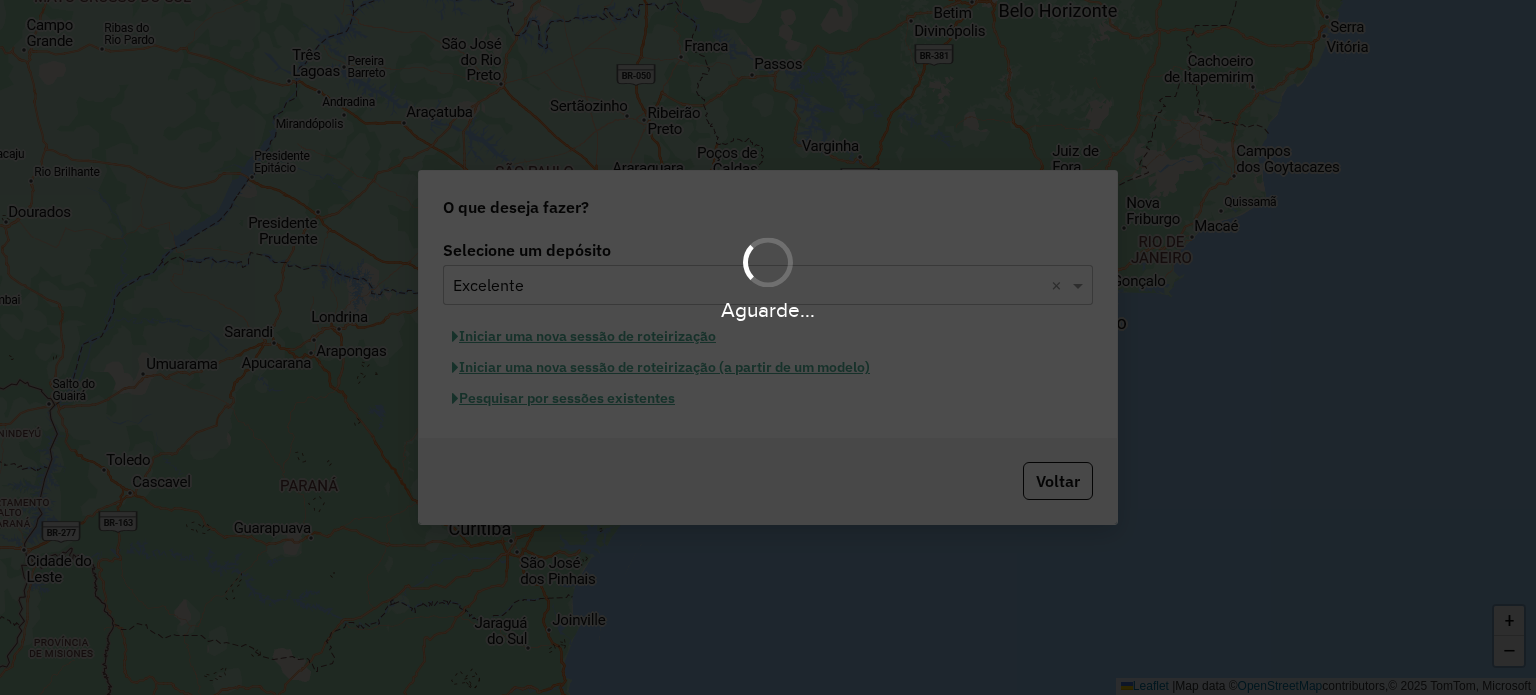 click on "Aguarde..." at bounding box center [768, 347] 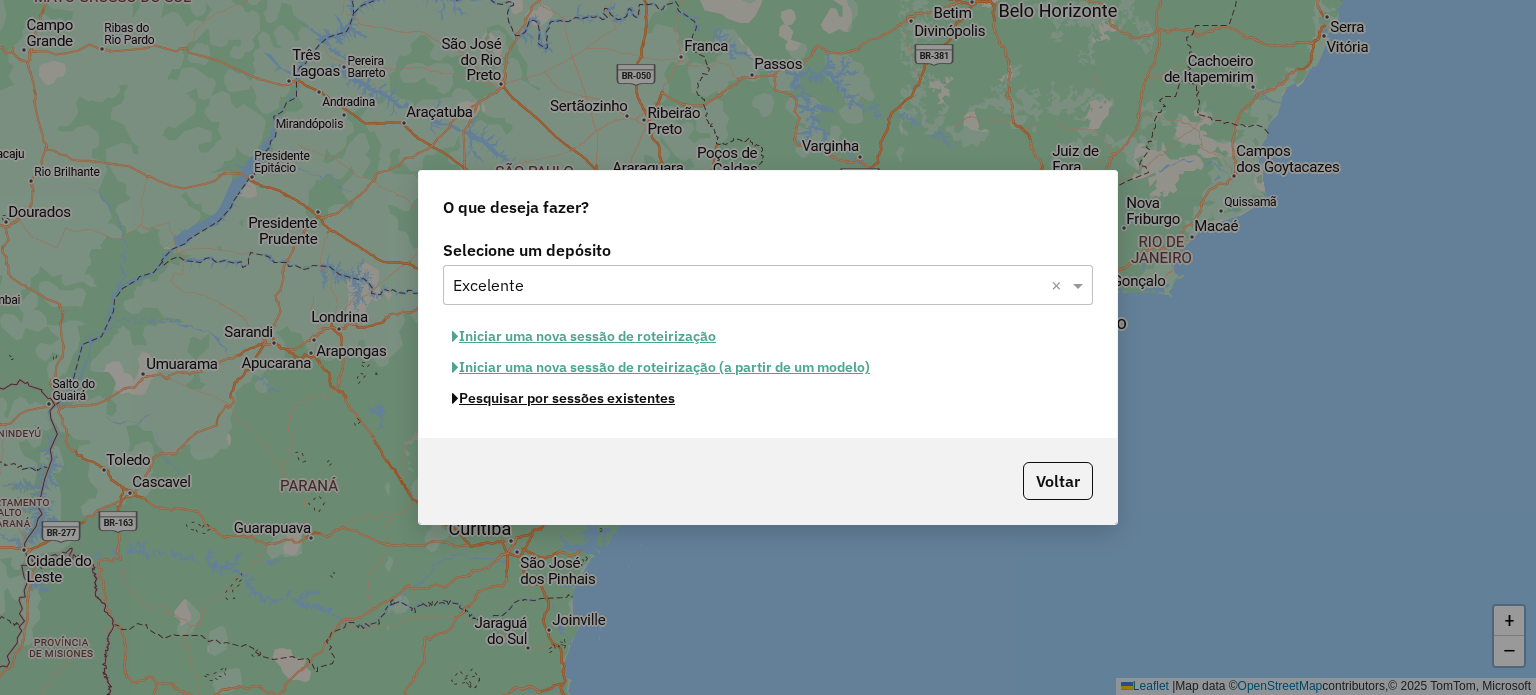 click on "Pesquisar por sessões existentes" 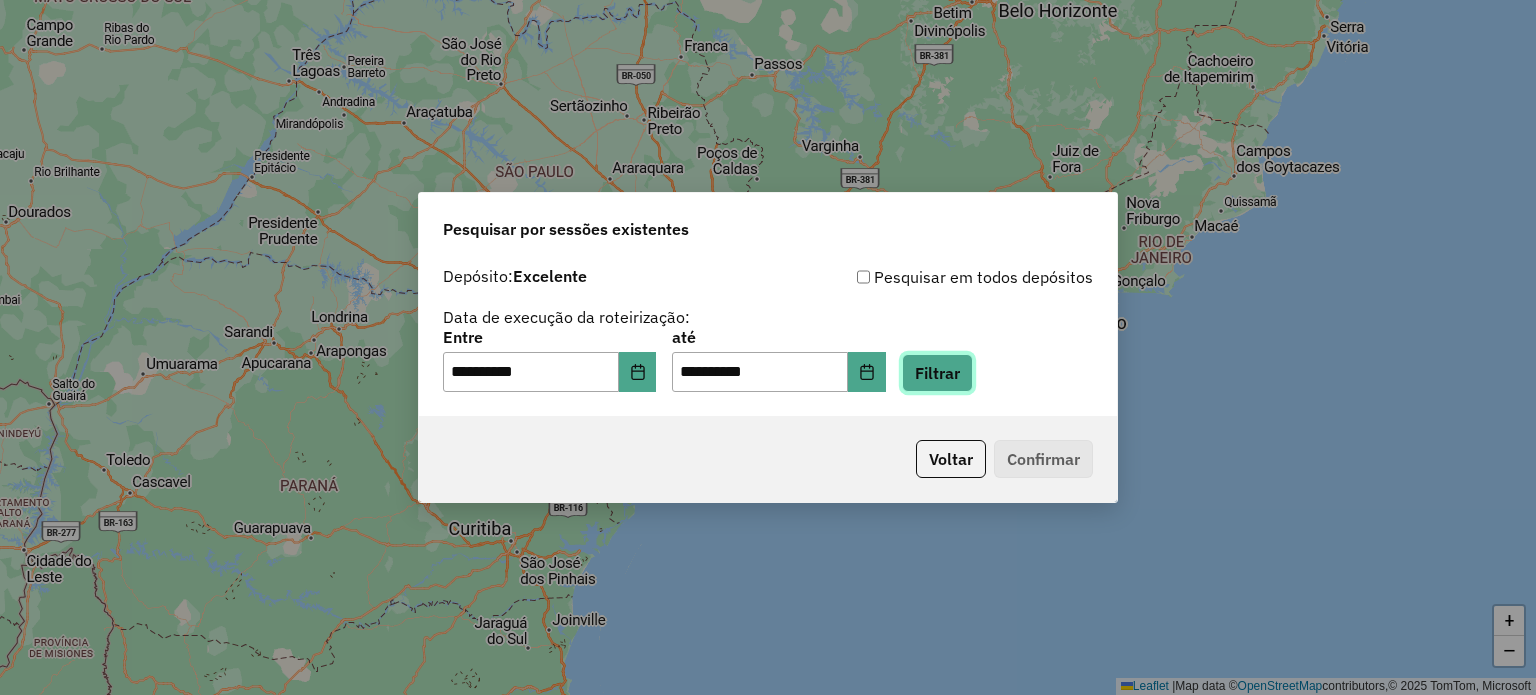 click on "Filtrar" 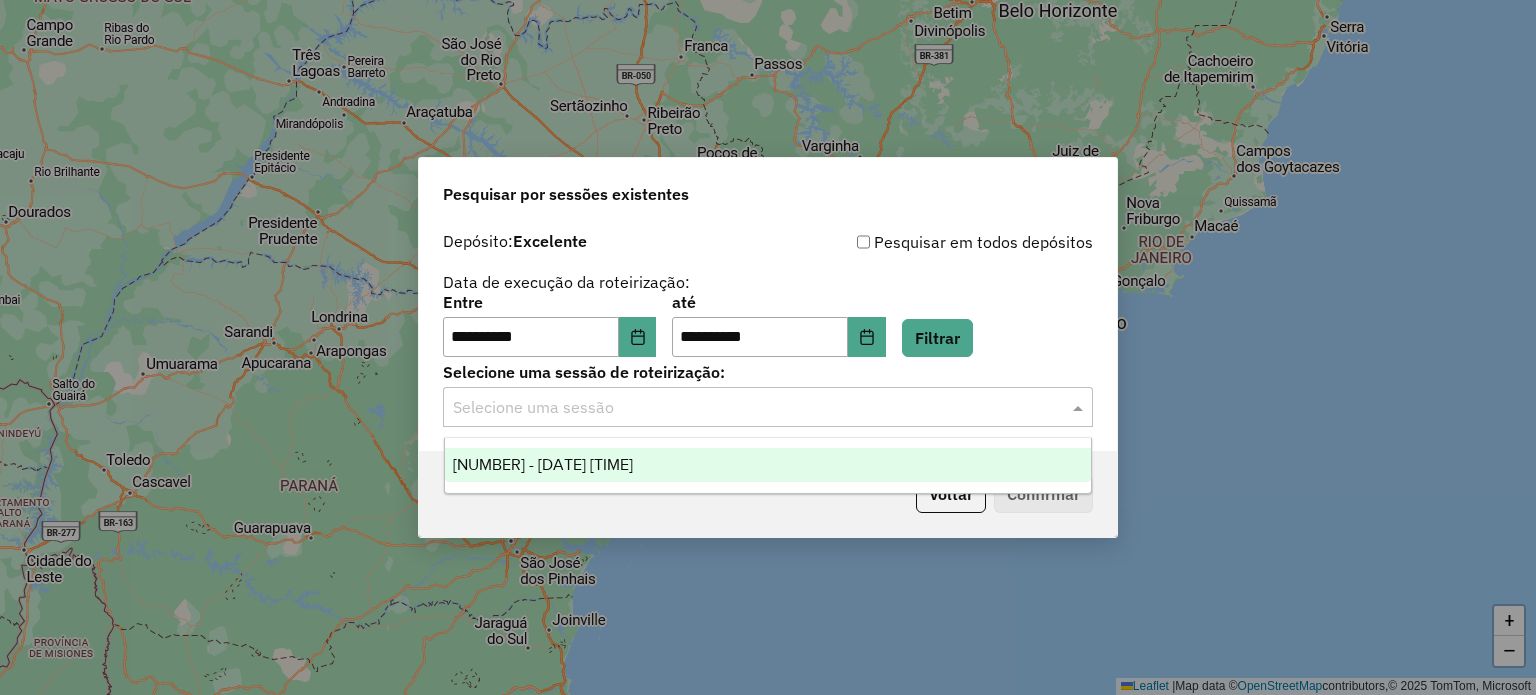 click on "Selecione uma sessão" 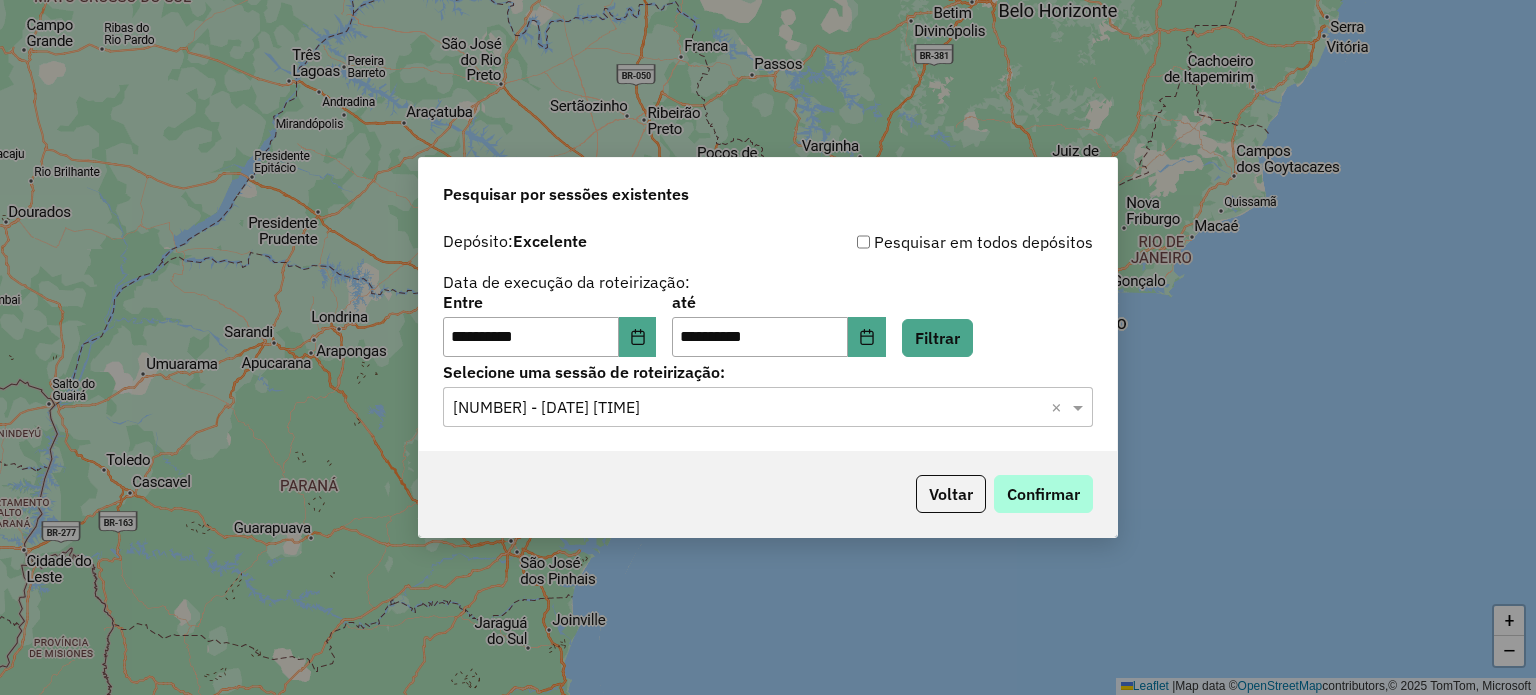 drag, startPoint x: 1031, startPoint y: 520, endPoint x: 1034, endPoint y: 507, distance: 13.341664 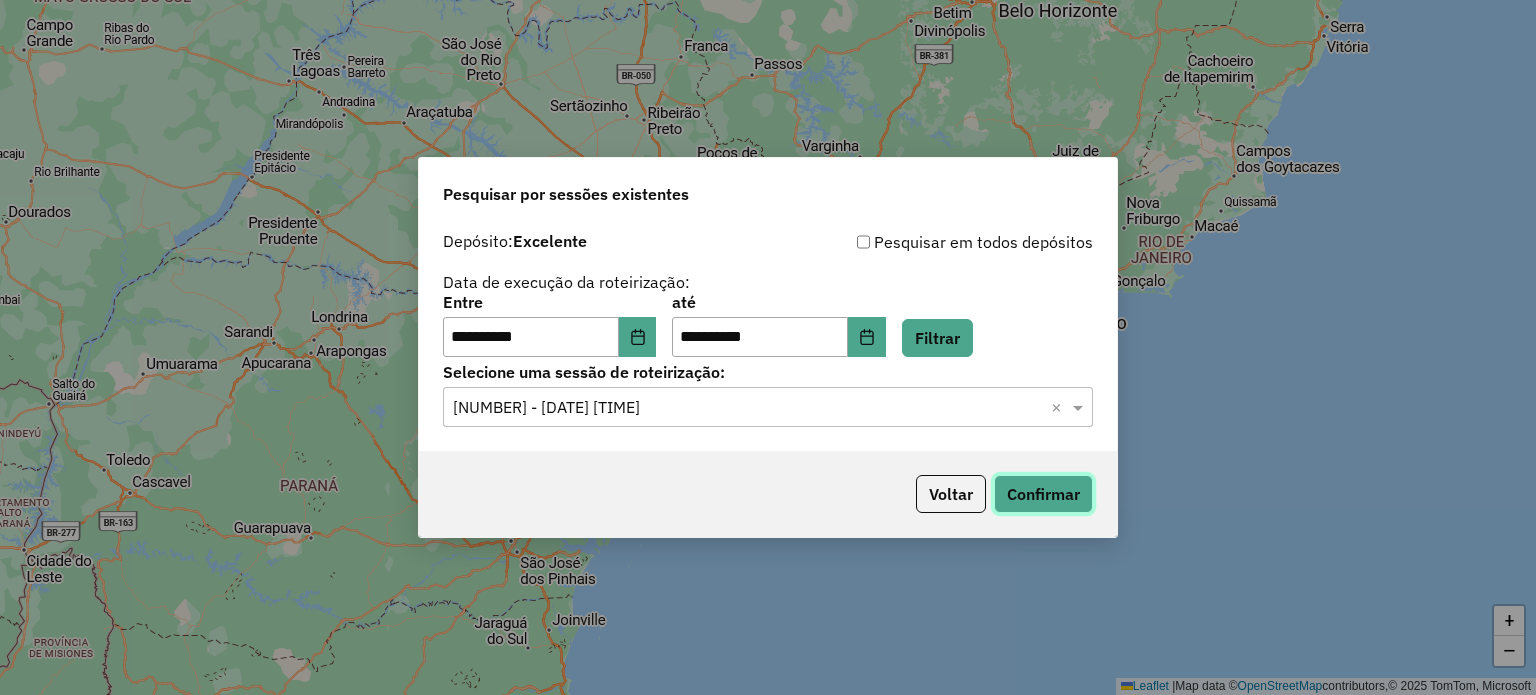 click on "Confirmar" 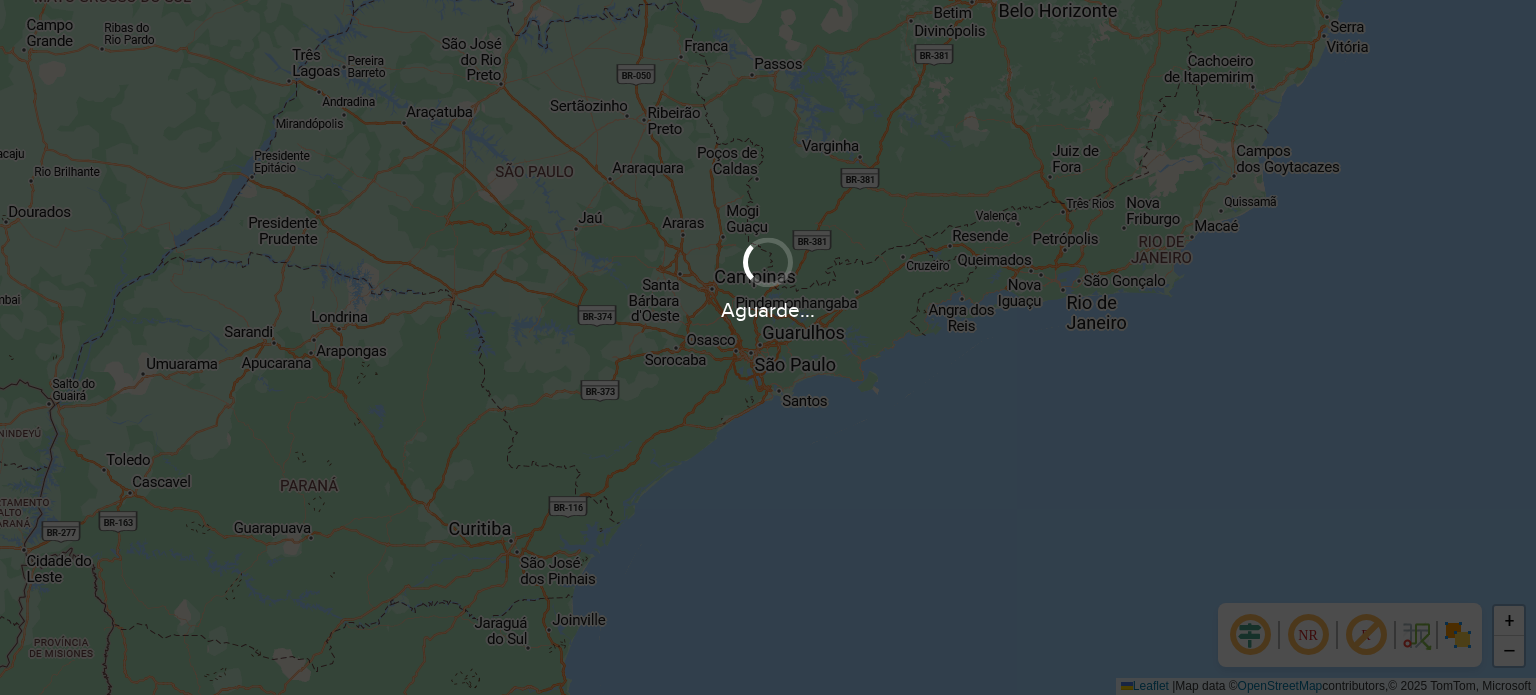 scroll, scrollTop: 0, scrollLeft: 0, axis: both 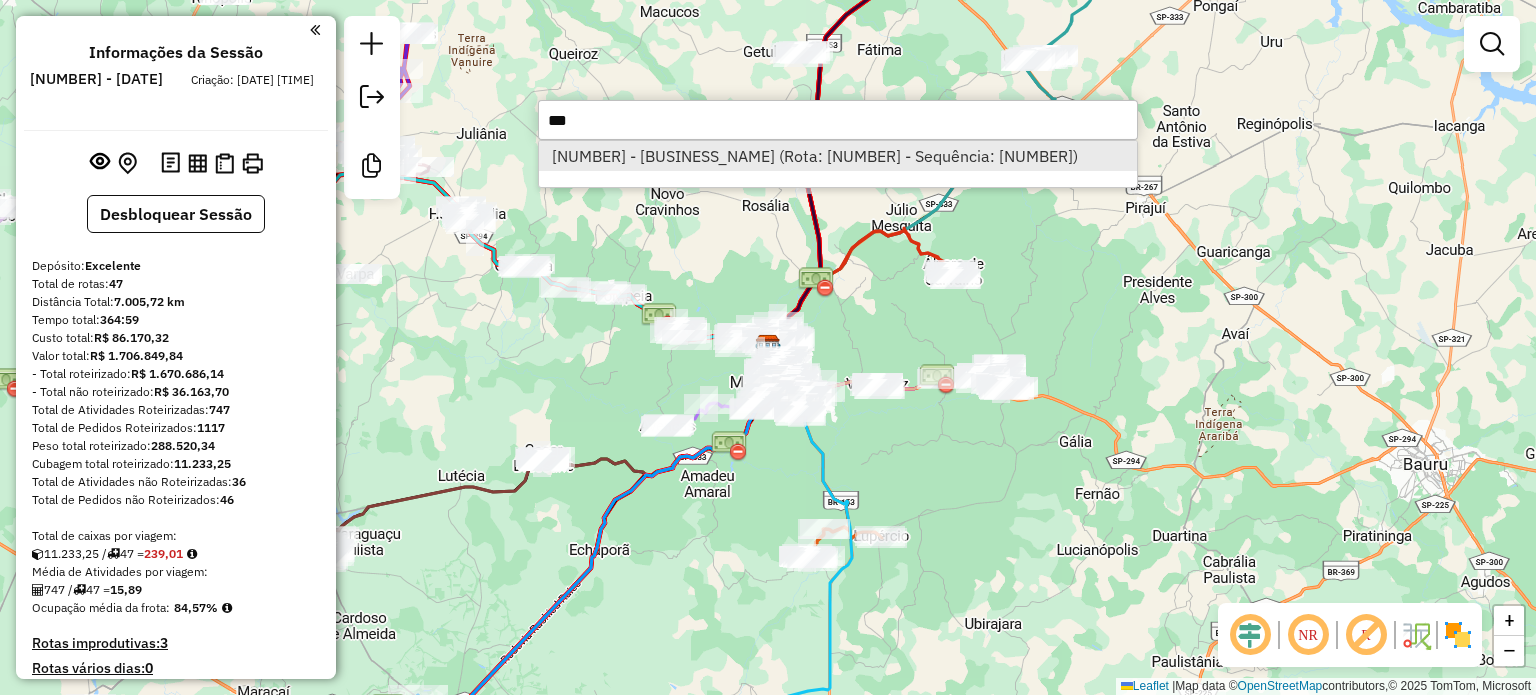 type on "***" 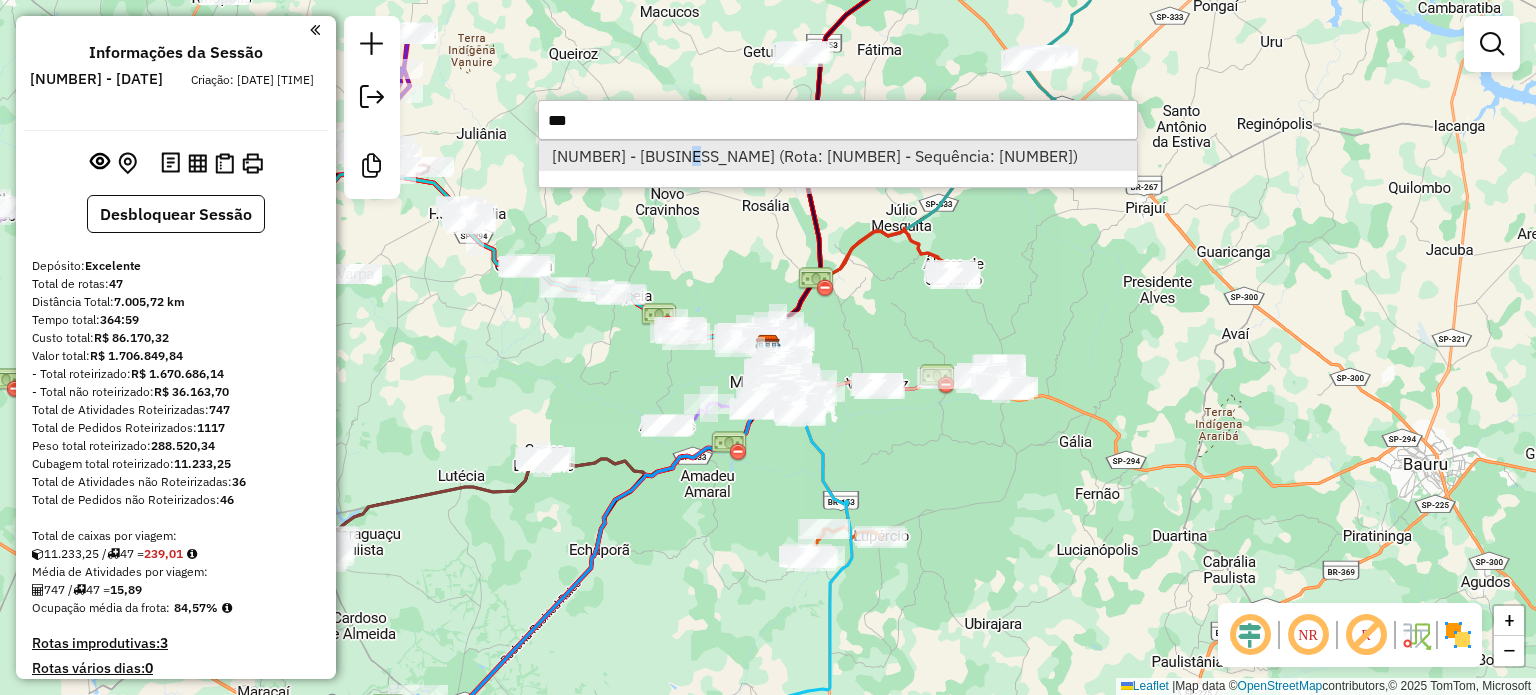 click on "[NUMBER] - [BUSINESS_NAME] (Rota: [NUMBER] - Sequência: [NUMBER])" at bounding box center (838, 156) 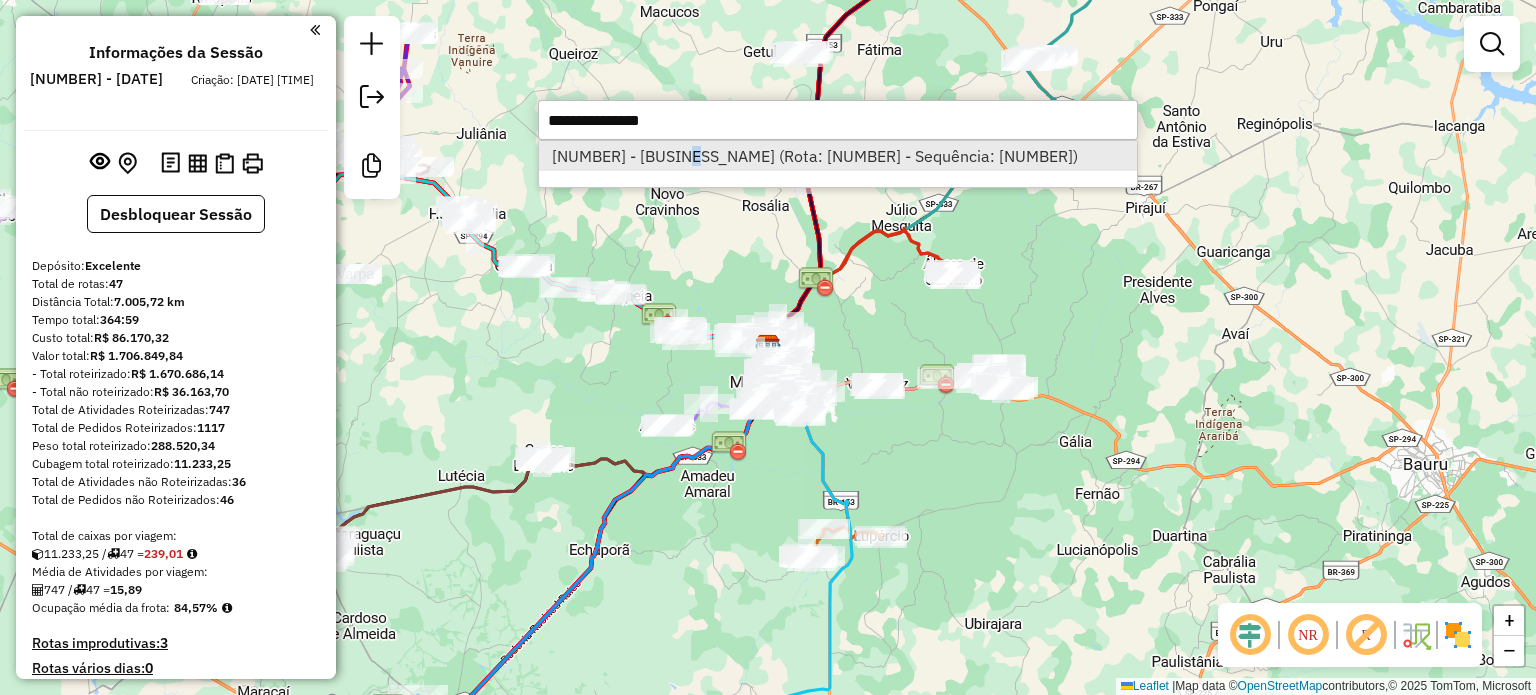 select on "**********" 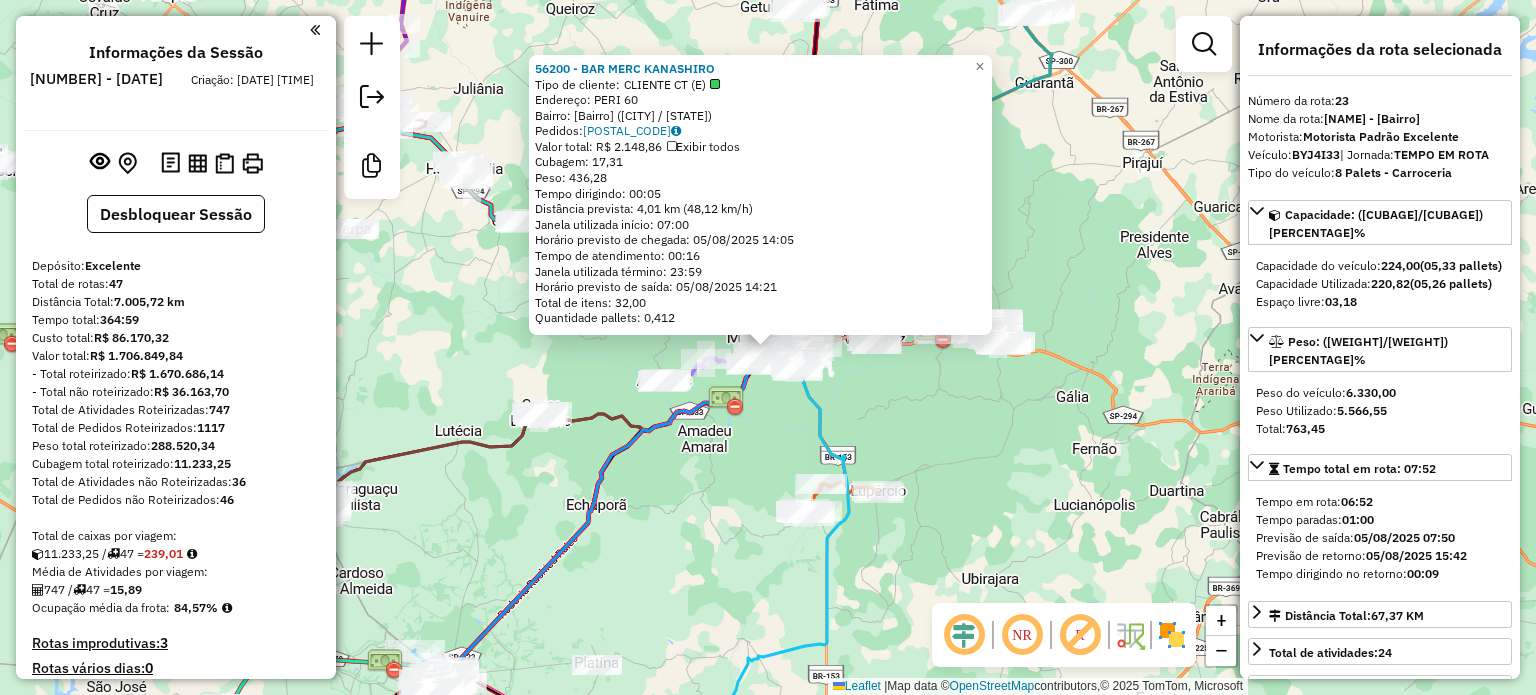 click on "Cubagem: 17,31" 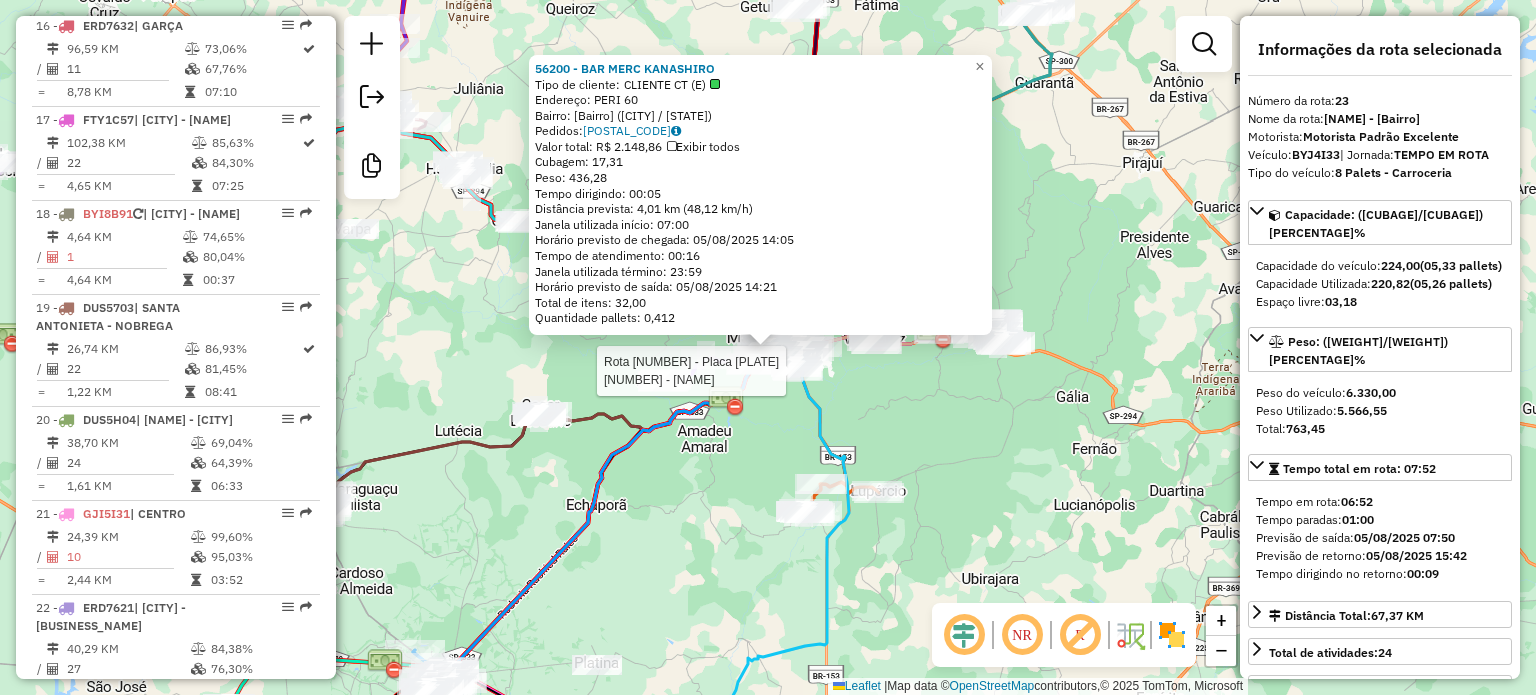 scroll, scrollTop: 3092, scrollLeft: 0, axis: vertical 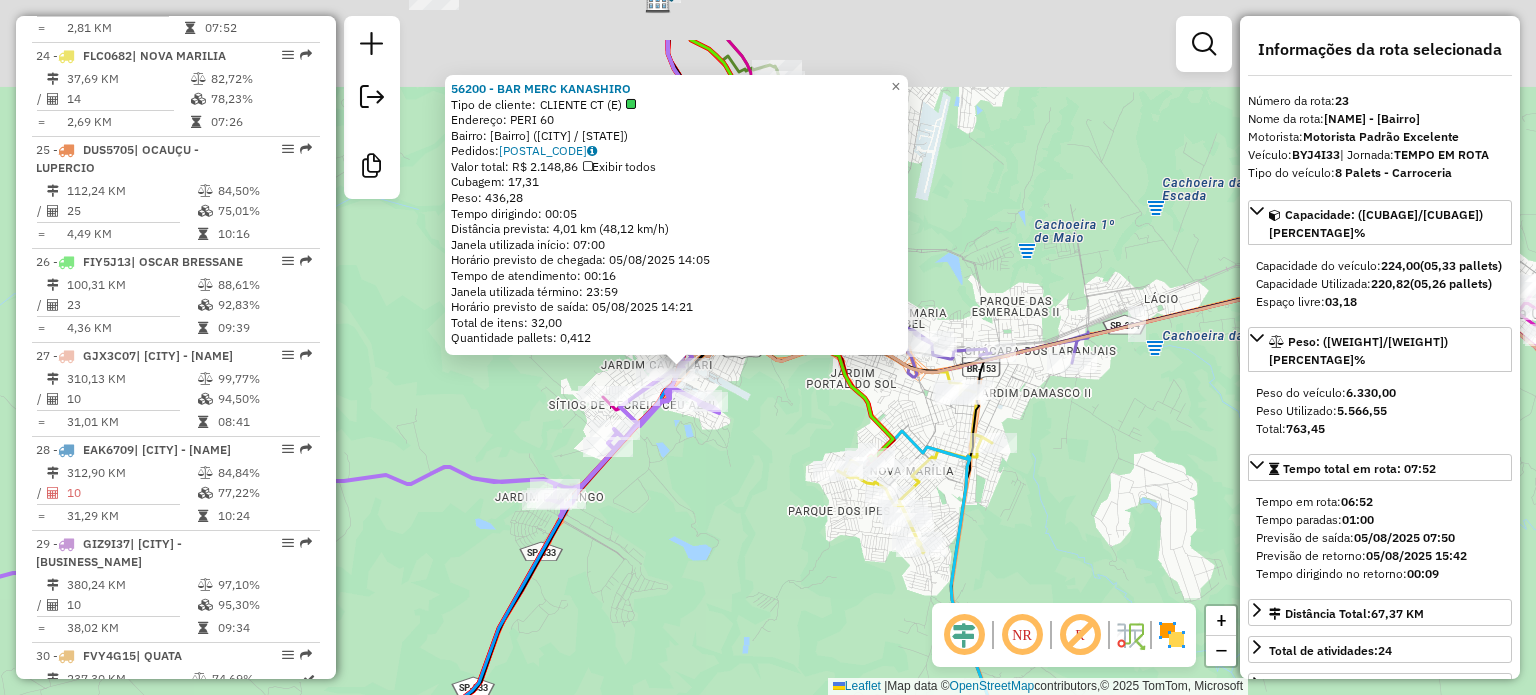 drag, startPoint x: 749, startPoint y: 436, endPoint x: 721, endPoint y: 418, distance: 33.286633 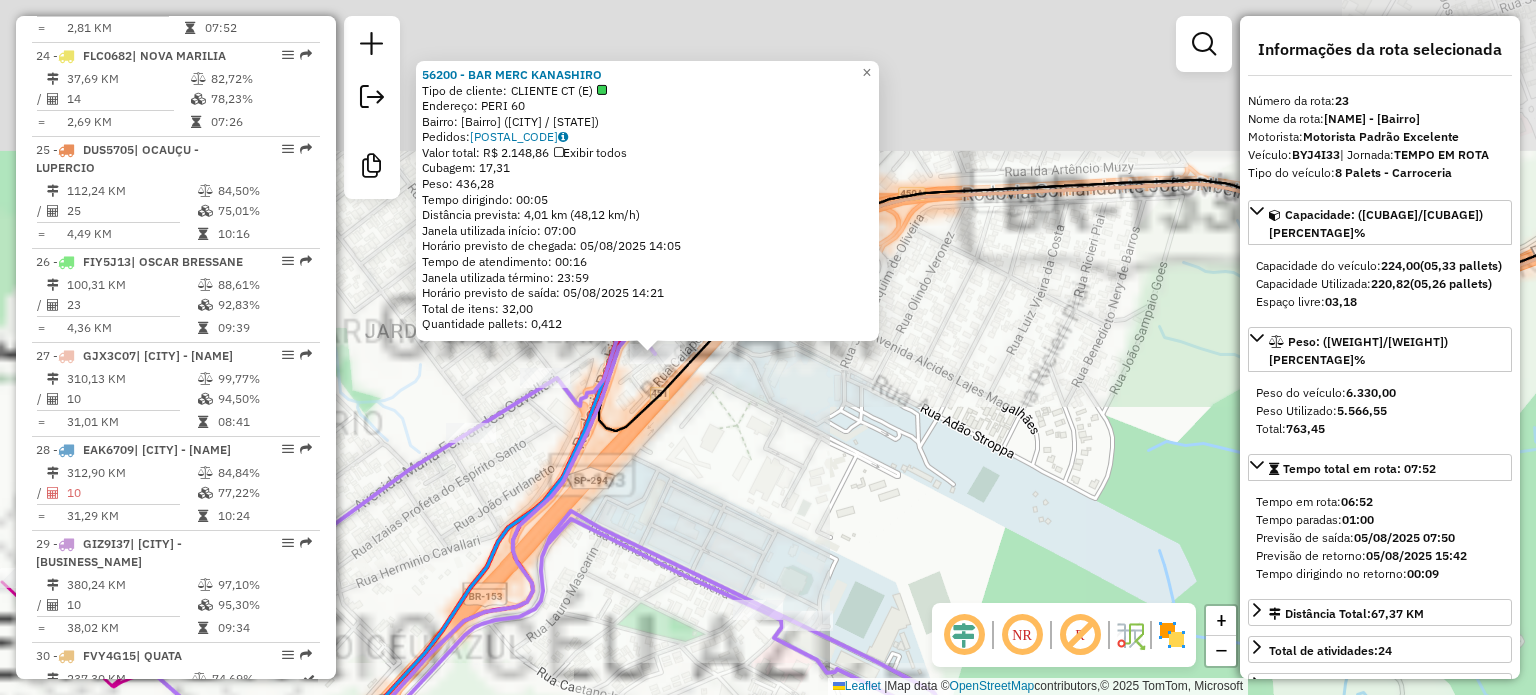 drag, startPoint x: 704, startPoint y: 403, endPoint x: 765, endPoint y: 517, distance: 129.29424 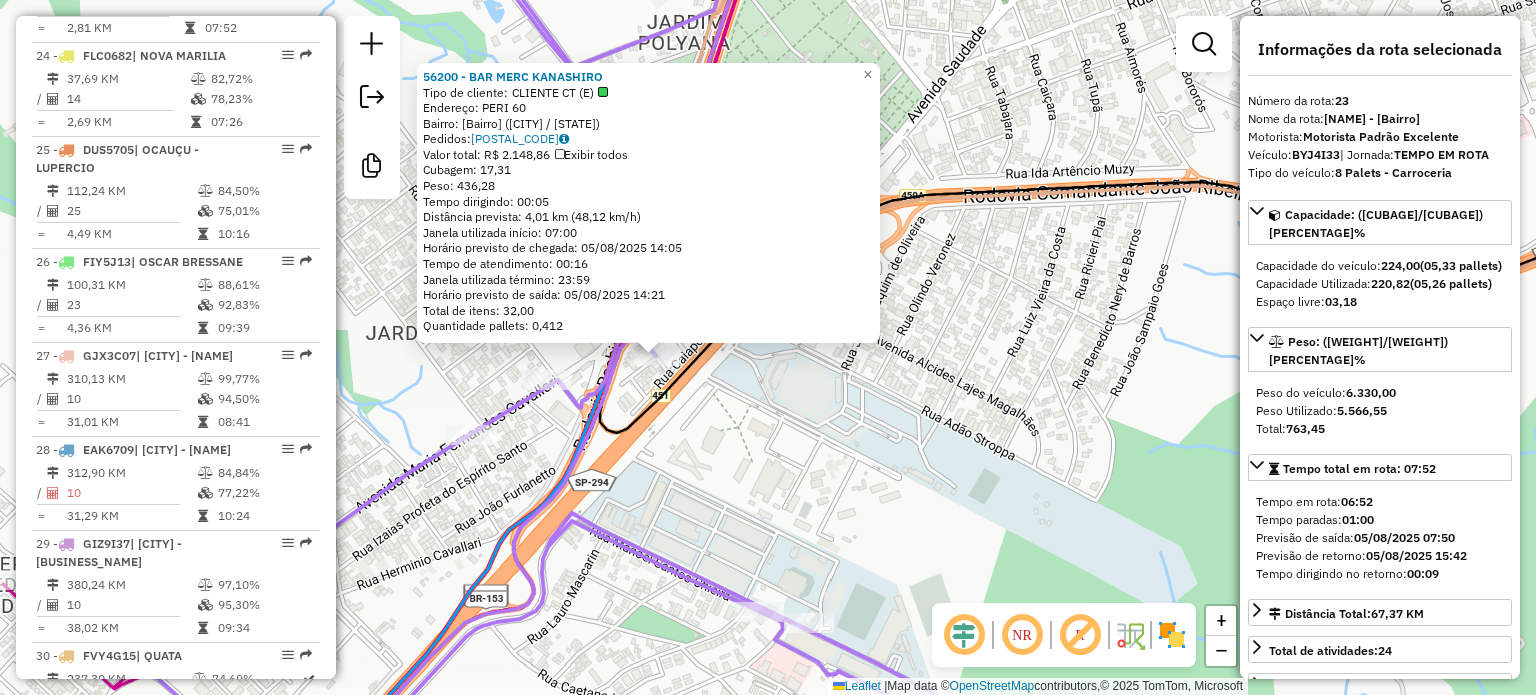 click on "[POSTAL_CODE], [POSTAL_CODE] - [BUSINESS_NAME] Tipo de cliente: [CLIENT_TYPE] Endereço: [STREET] Bairro: [Bairro] ([CITY] / [STATE]) Pedidos: [ORDER_NUMBER] Valor total: [CURRENCY] [AMOUNT] Cubagem: [CUBAGE] Peso: [WEIGHT] Tempo dirigindo: [TIME] Distância prevista: [DISTANCE] Janela utilizada início: [TIME] Horário previsto de chegada: [DATE] [TIME] Tempo de atendimento: [TIME] Janela utilizada término: [TIME] Horário previsto de saída: [DATE] [TIME] Total de itens: [ITEMS] Quantidade pallets: [PALLETS] × Janela de atendimento Grade de atendimento Capacidade Transportadoras Veículos Cliente Pedidos Rotas Selecione os dias de semana para filtrar as janelas de atendimento Seg Ter Qua Qui Sex Sáb Dom Informe o período da janela de atendimento: De: Até: Filtrar exatamente a janela do cliente Considerar janela de atendimento padrão Selecione os dias de semana para filtrar as grades de atendimento Seg Ter Qua Qui Sex Sáb Dom Peso mínimo: Peso máximo: +" 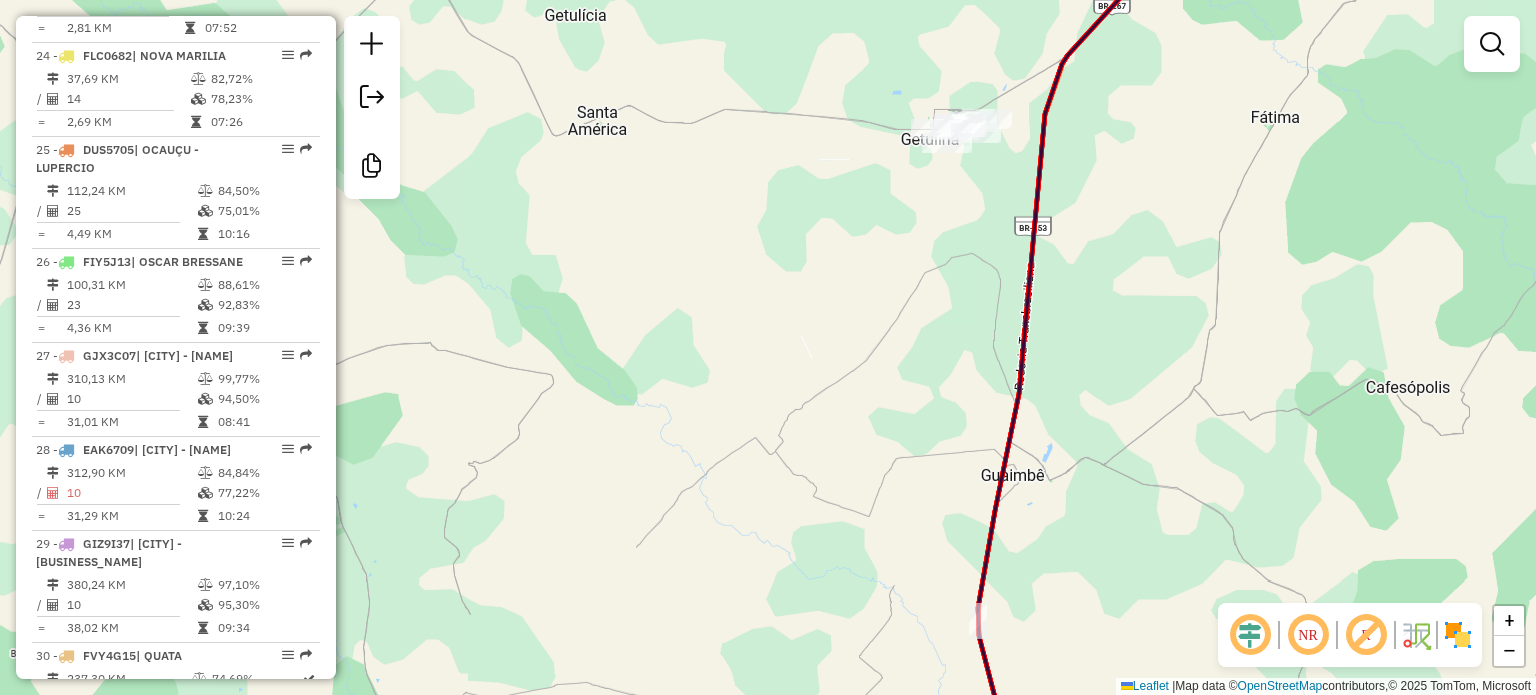 drag, startPoint x: 814, startPoint y: 447, endPoint x: 855, endPoint y: -52, distance: 500.68155 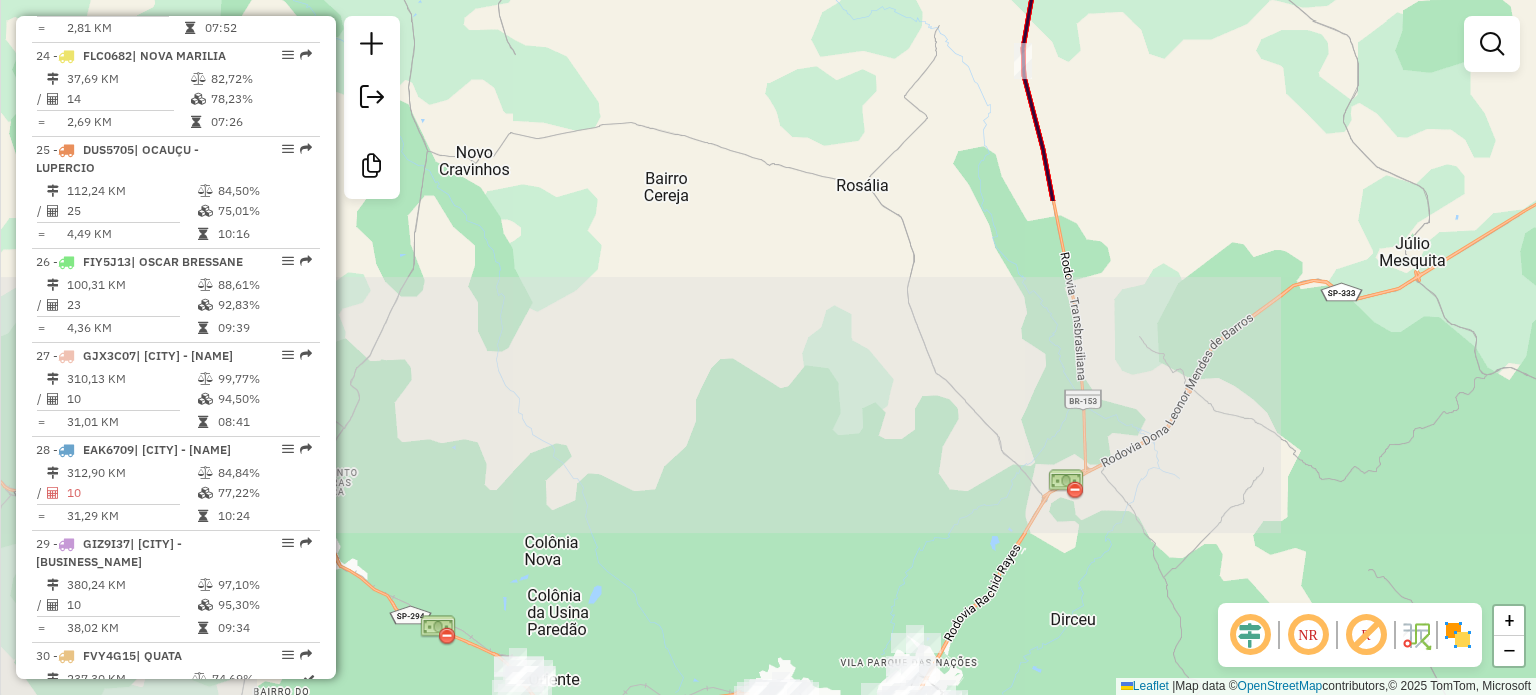 drag, startPoint x: 824, startPoint y: 605, endPoint x: 874, endPoint y: 110, distance: 497.51883 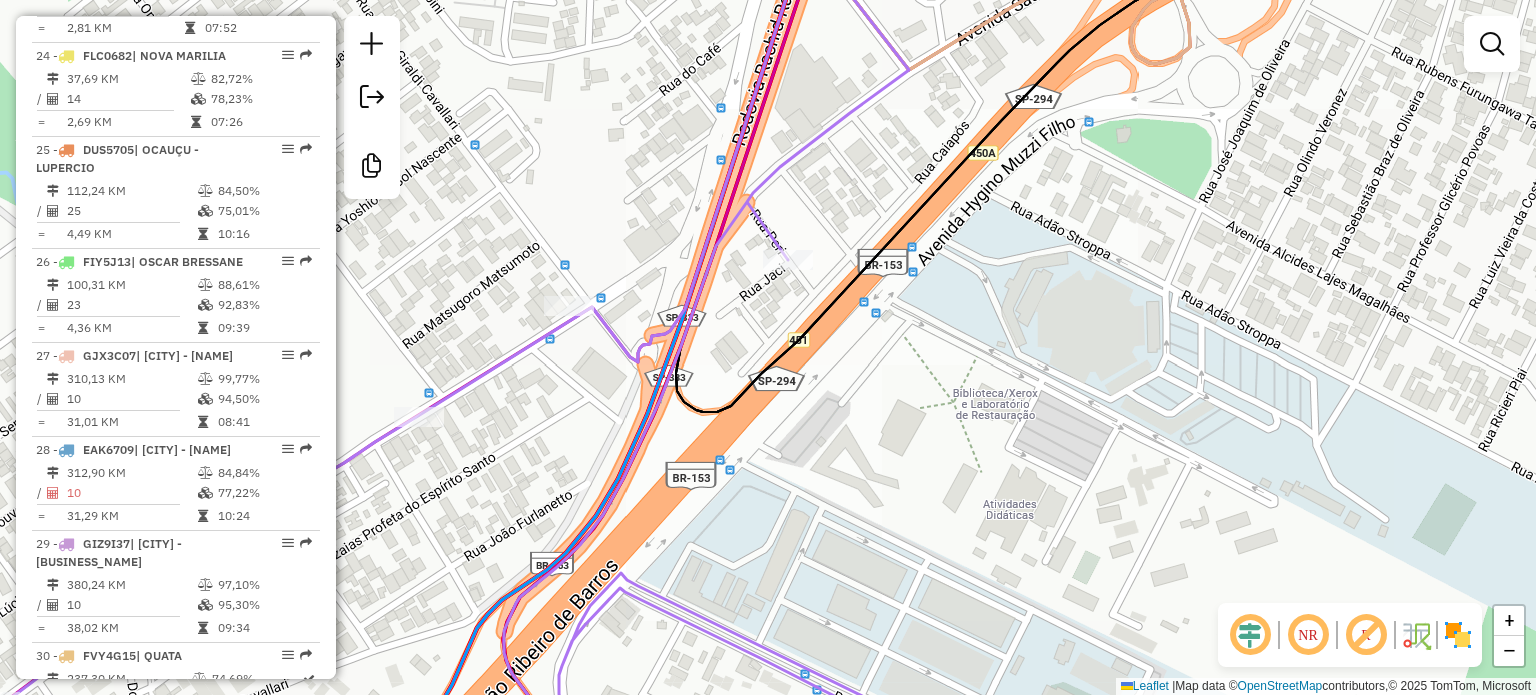 select on "**********" 